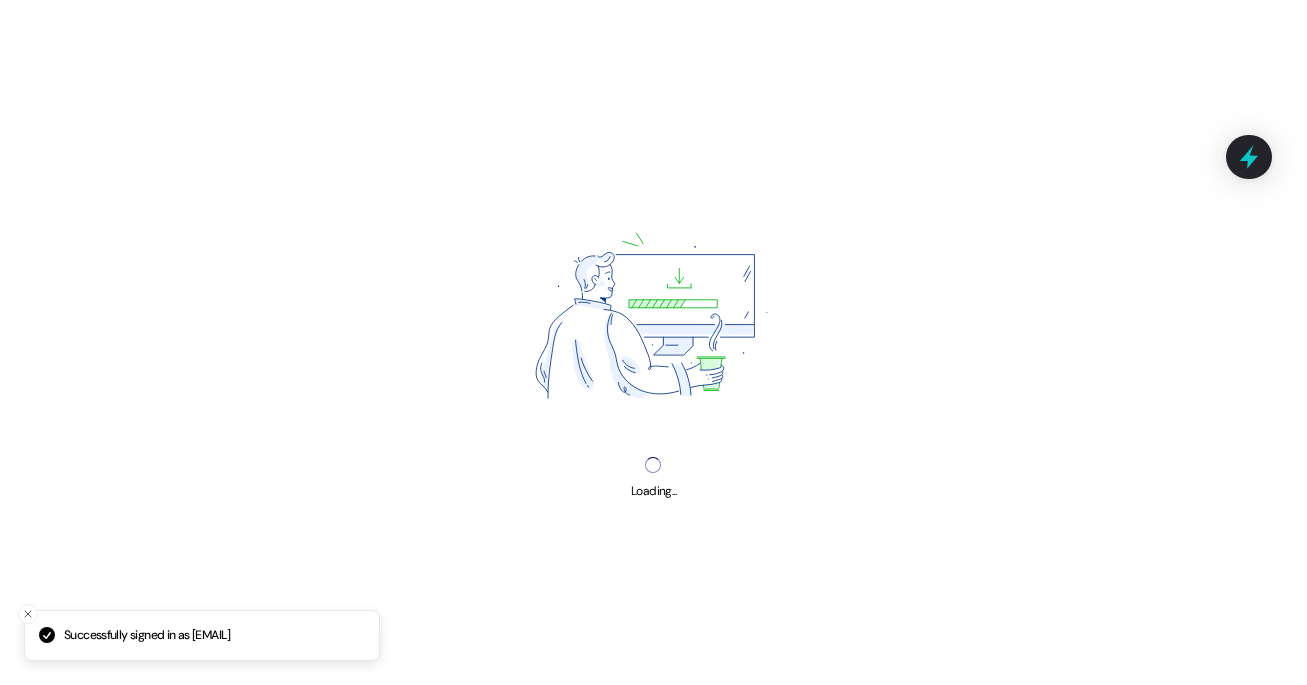 scroll, scrollTop: 0, scrollLeft: 0, axis: both 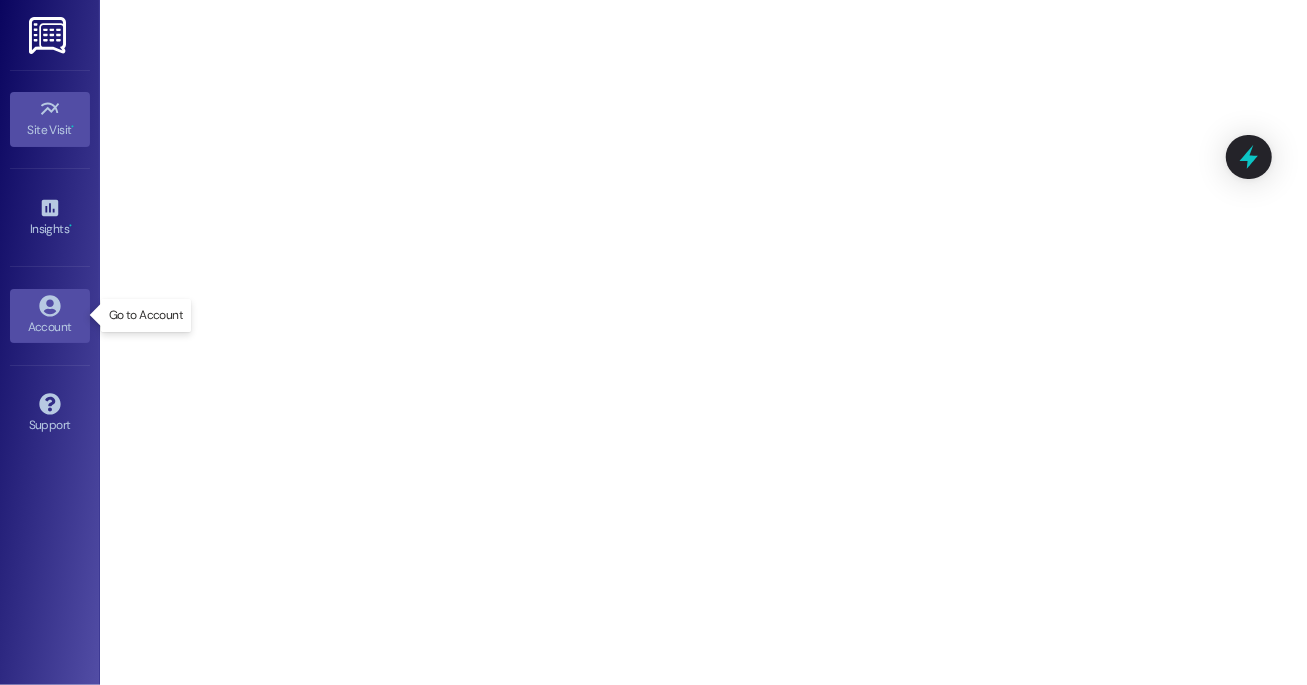 click on "Account" at bounding box center [50, 327] 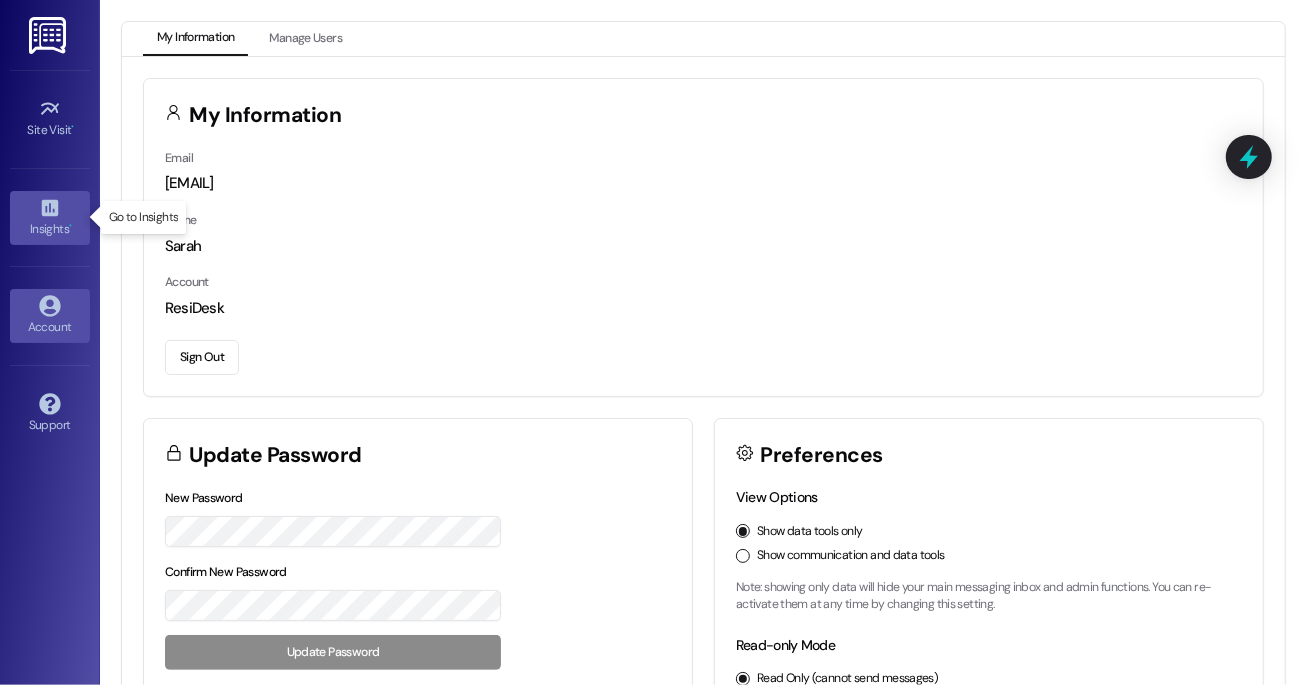 click 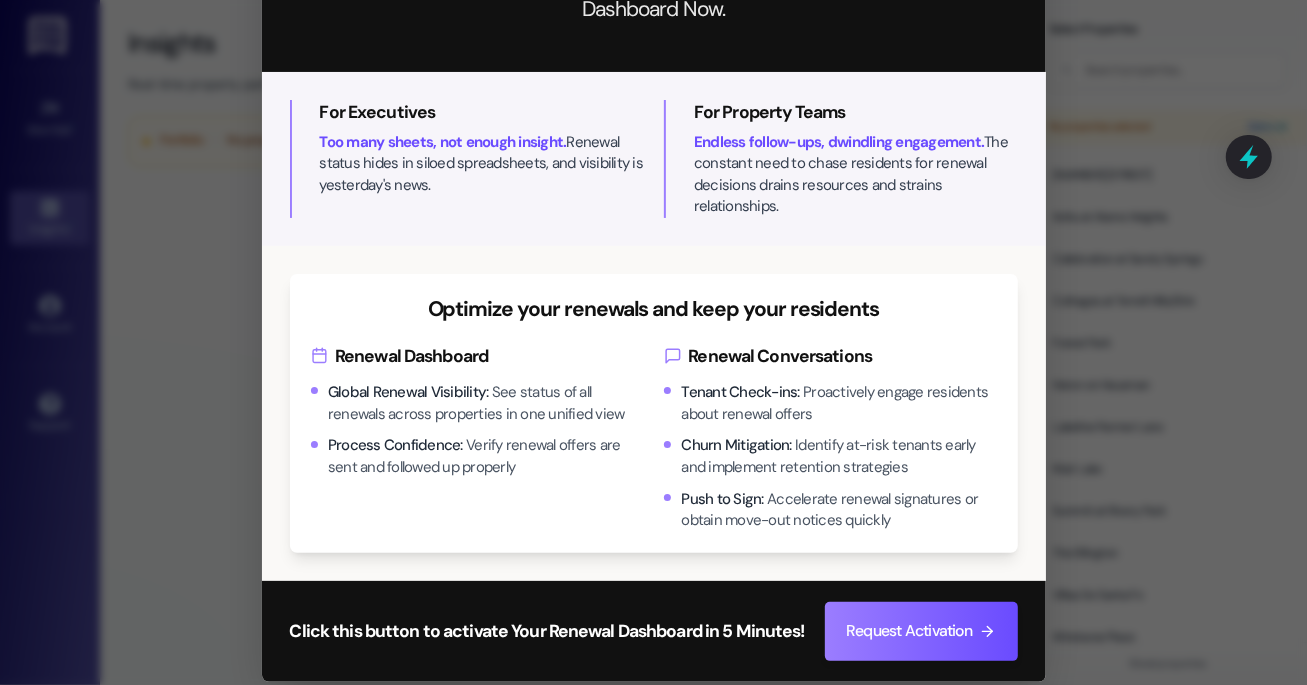 scroll, scrollTop: 0, scrollLeft: 0, axis: both 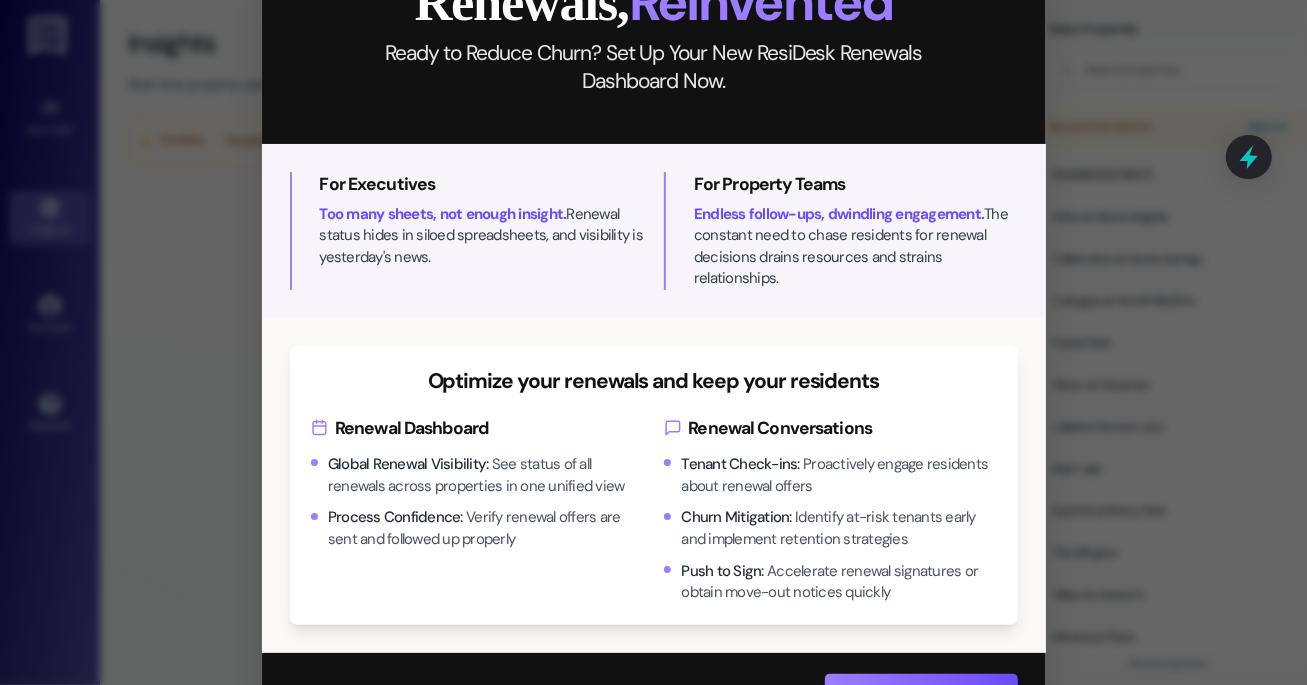 click on "Close Renewals,  Reinvented Ready to Reduce Churn? Set Up Your New ResiDesk Renewals Dashboard Now. For Executives Too many sheets, not enough insight.  Renewal status hides in siloed spreadsheets, and visibility is yesterday's news. For Property Teams Endless follow-ups, dwindling engagement.  The constant need to chase residents for renewal decisions drains resources and strains relationships. Optimize your renewals and keep your residents Renewal Dashboard Global Renewal Visibility : See status of all renewals across properties in one unified view Process Confidence : Verify renewal offers are sent and followed up properly Renewal Conversations Tenant Check-ins : Proactively engage residents about renewal offers Churn Mitigation : Identify at-risk tenants early and implement retention strategies Push to Sign : Accelerate renewal signatures or obtain move-out notices quickly Click this button to activate Your Renewal Dashboard in 5 Minutes! Request Activation" at bounding box center [653, 342] 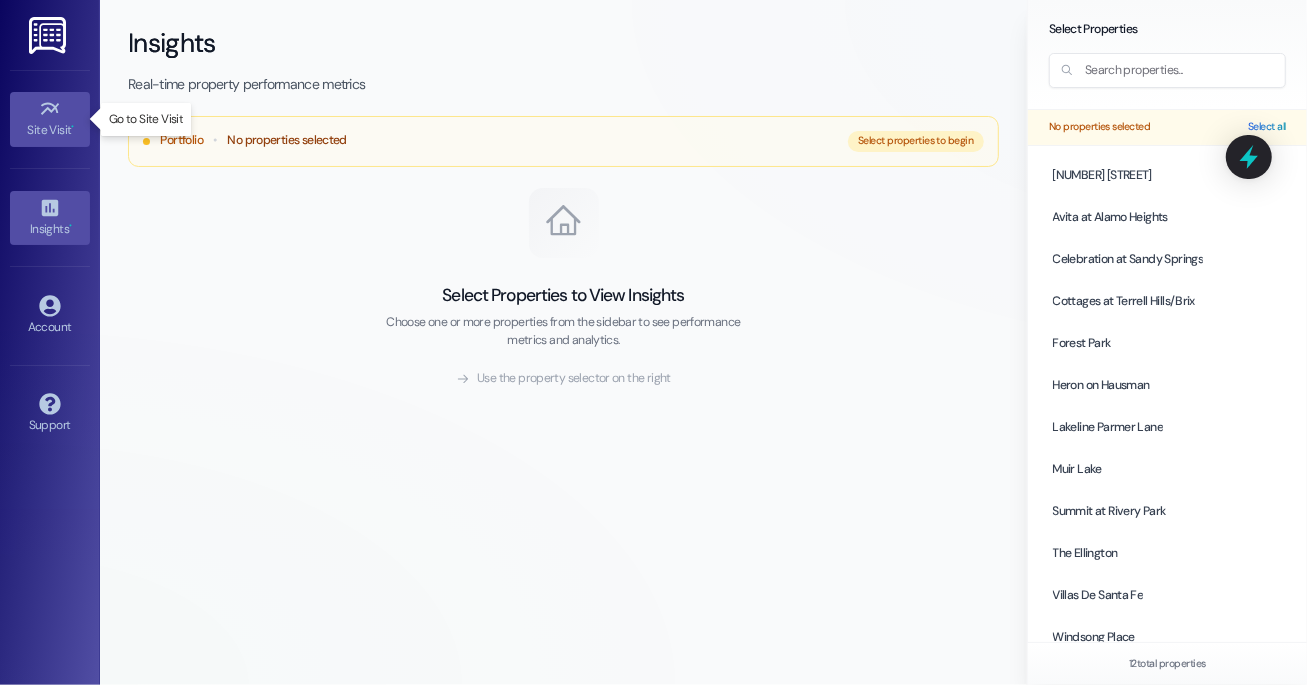 click on "Site Visit   •" at bounding box center [50, 130] 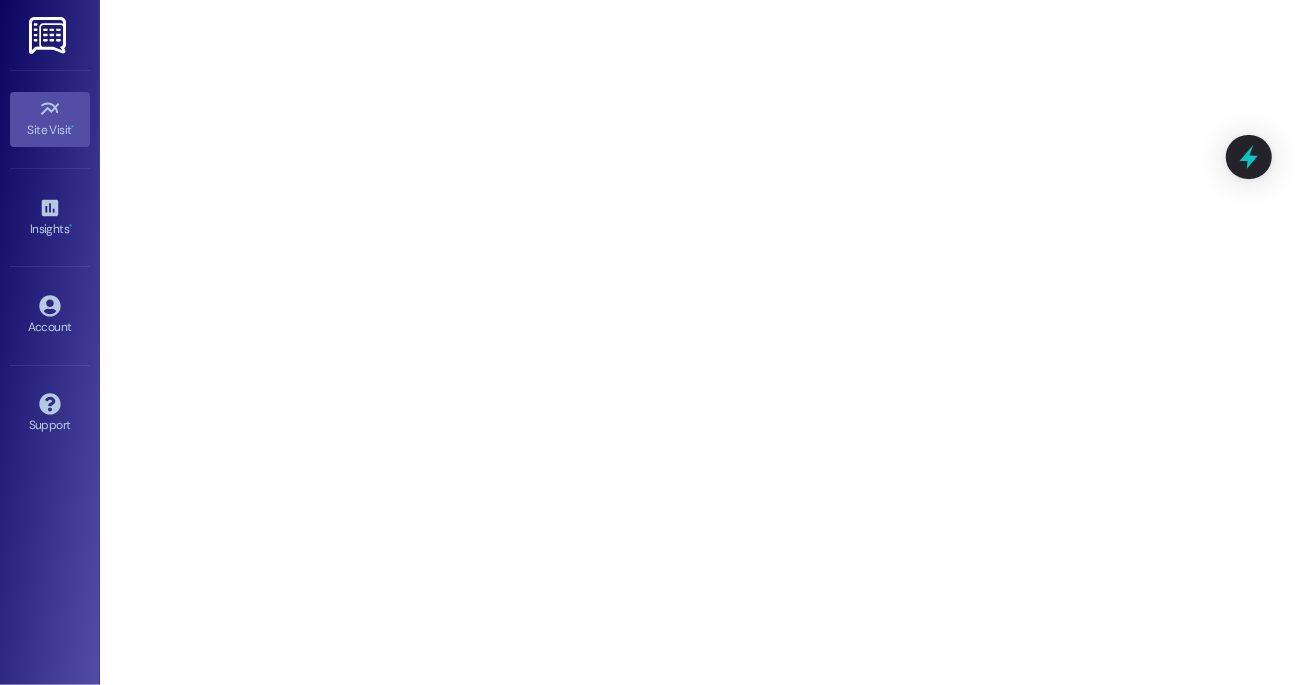 click at bounding box center (49, 35) 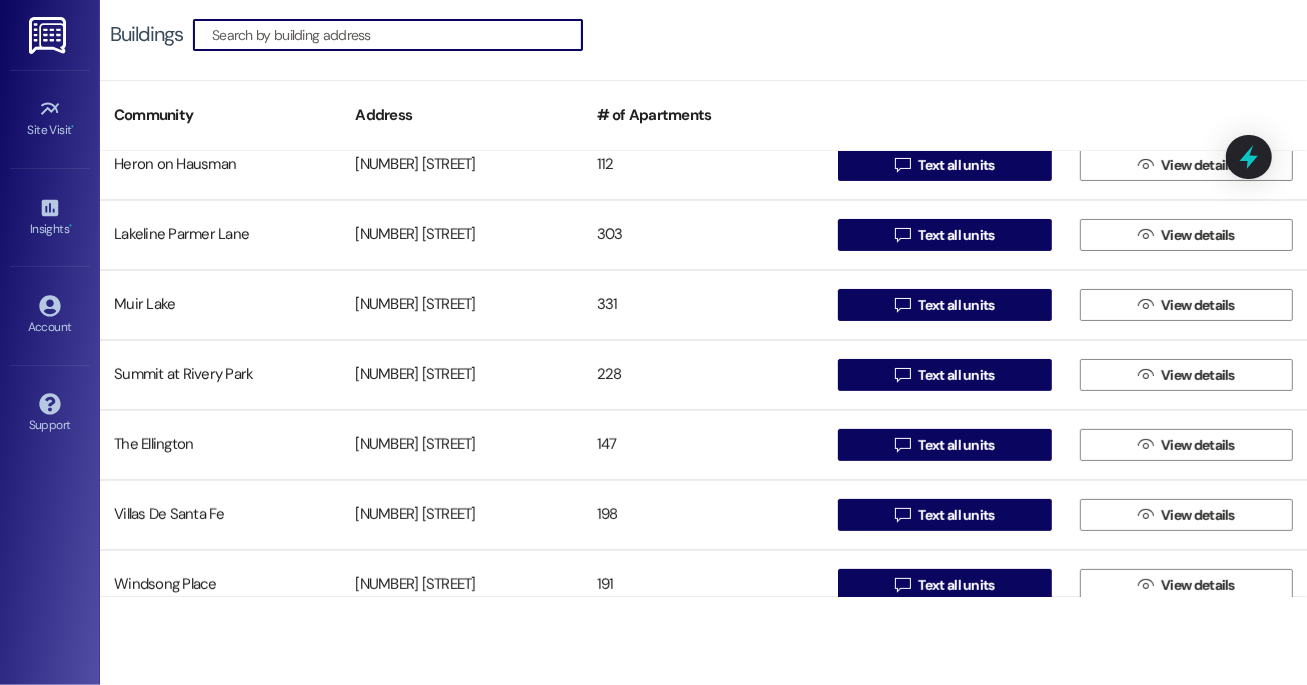 scroll, scrollTop: 394, scrollLeft: 0, axis: vertical 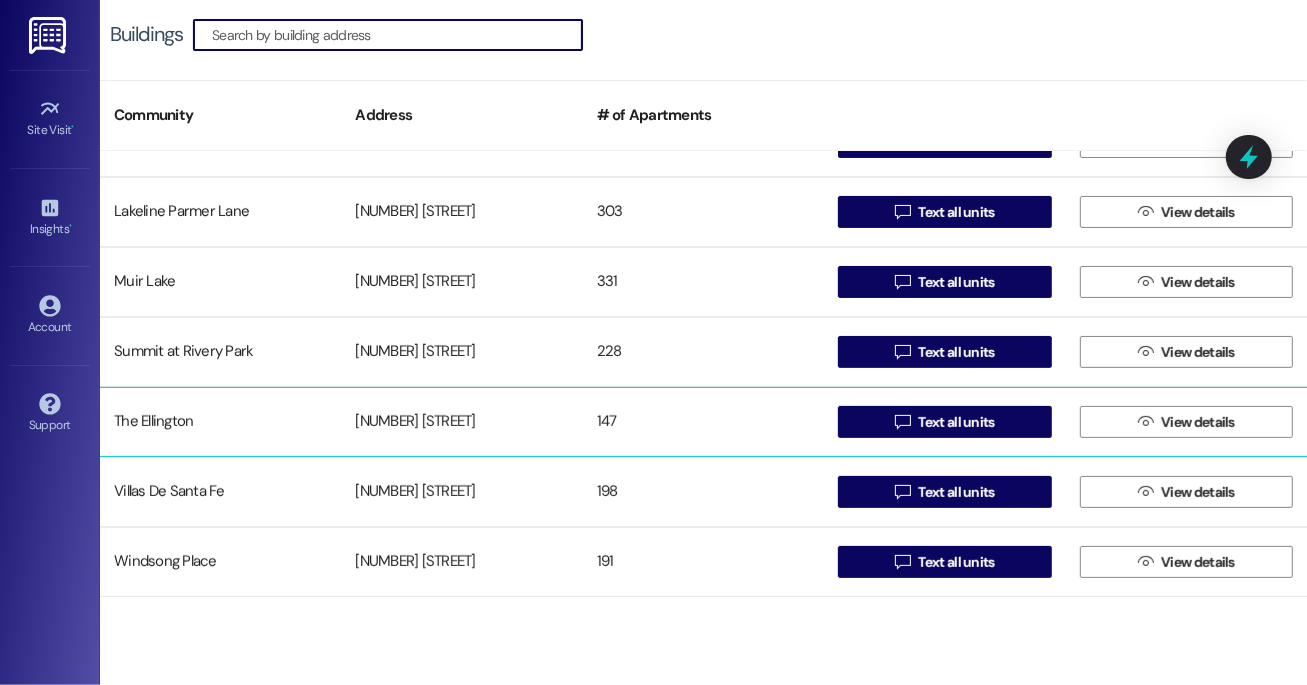 click on "The Ellington" at bounding box center (220, 422) 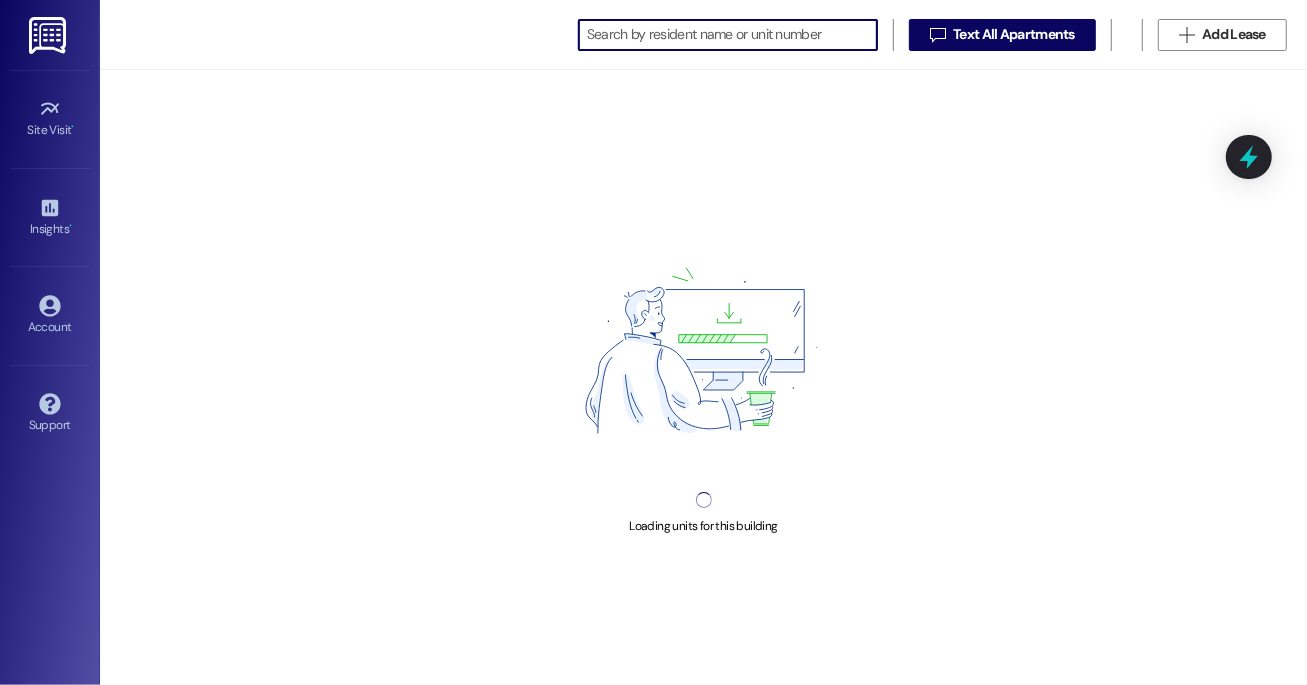 scroll, scrollTop: 0, scrollLeft: 0, axis: both 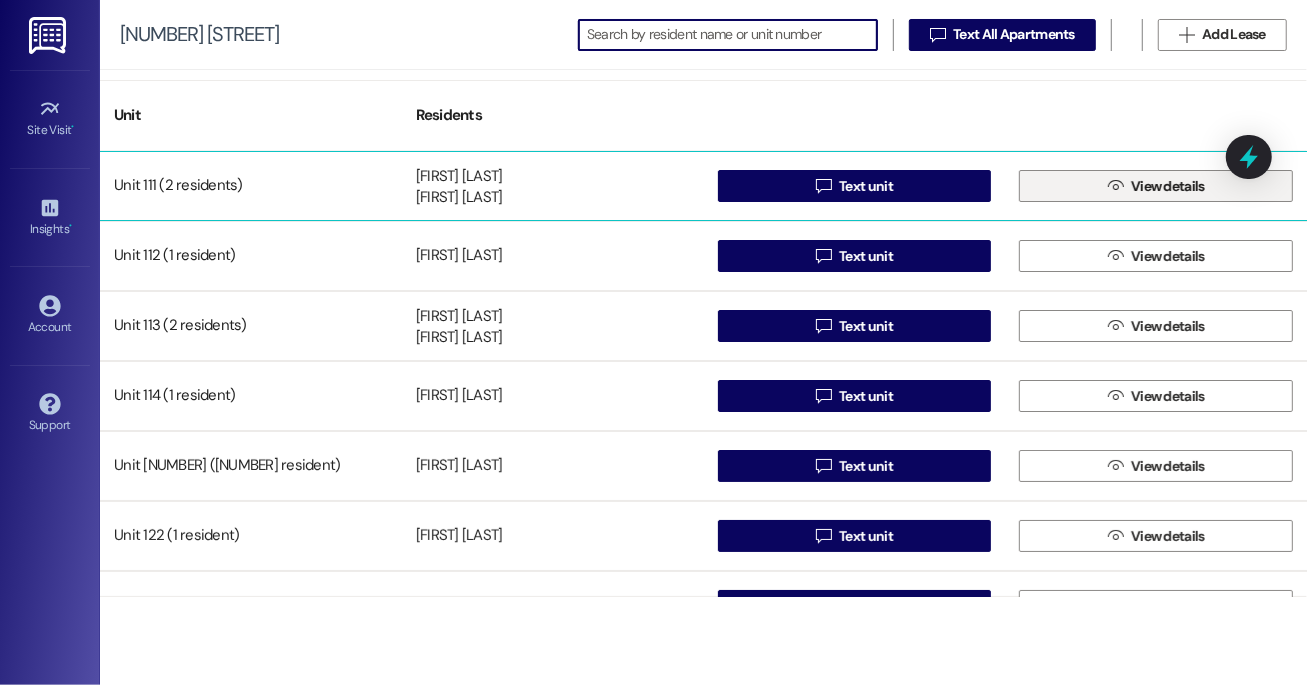 click on " View details" at bounding box center (1156, 186) 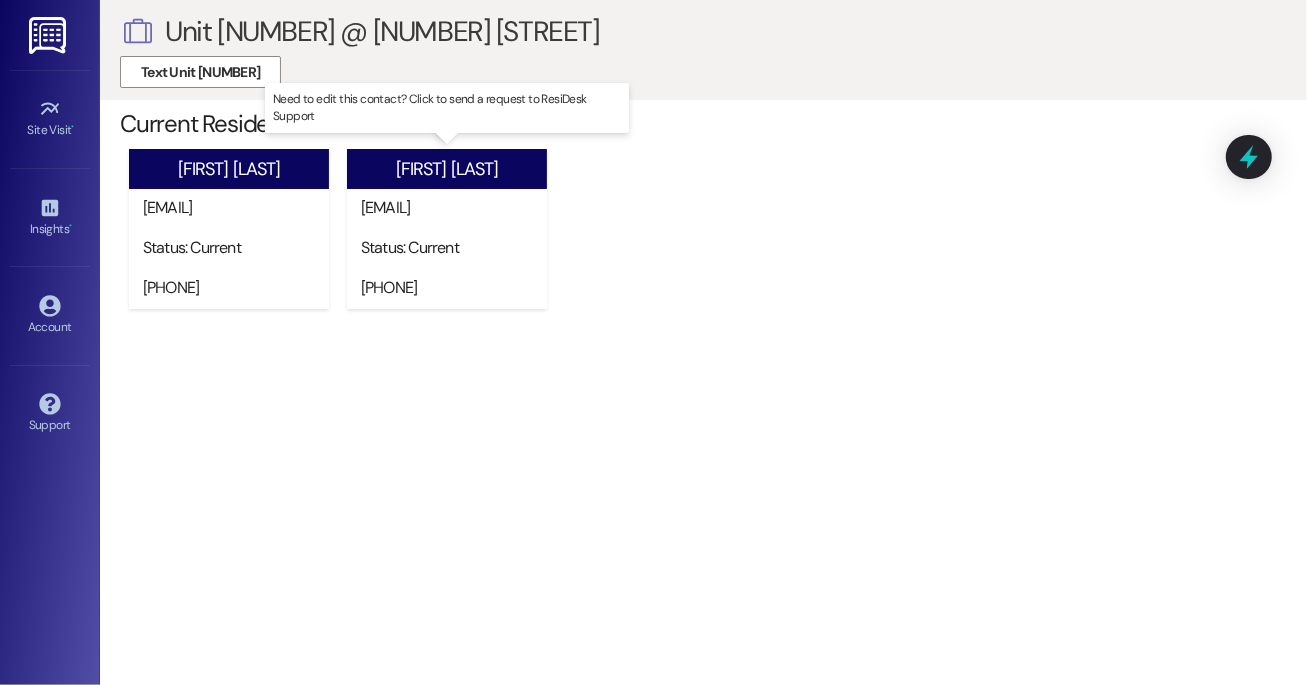 click on "[EMAIL]" at bounding box center [452, 209] 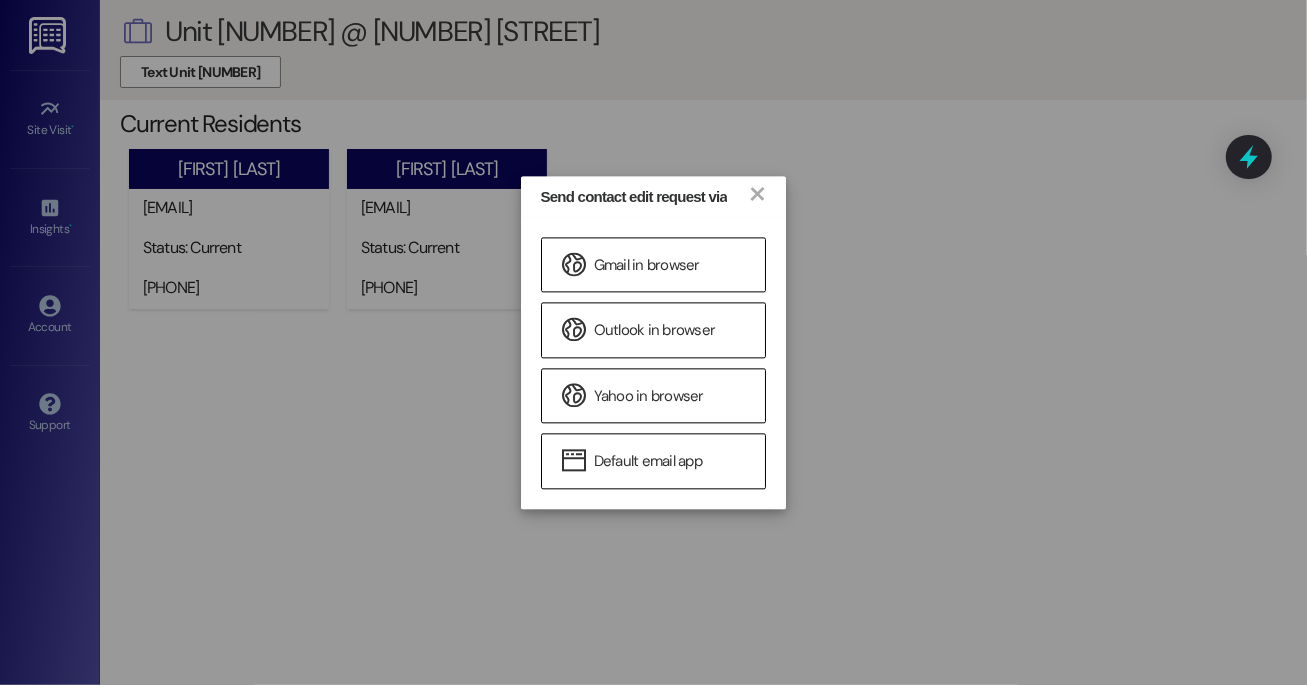 click on "Send contact edit request via ×         Gmail in browser         Outlook in browser         Yahoo in browser           Default email app [EMAIL]           Copy Powered by MailtoUI" at bounding box center [653, 342] 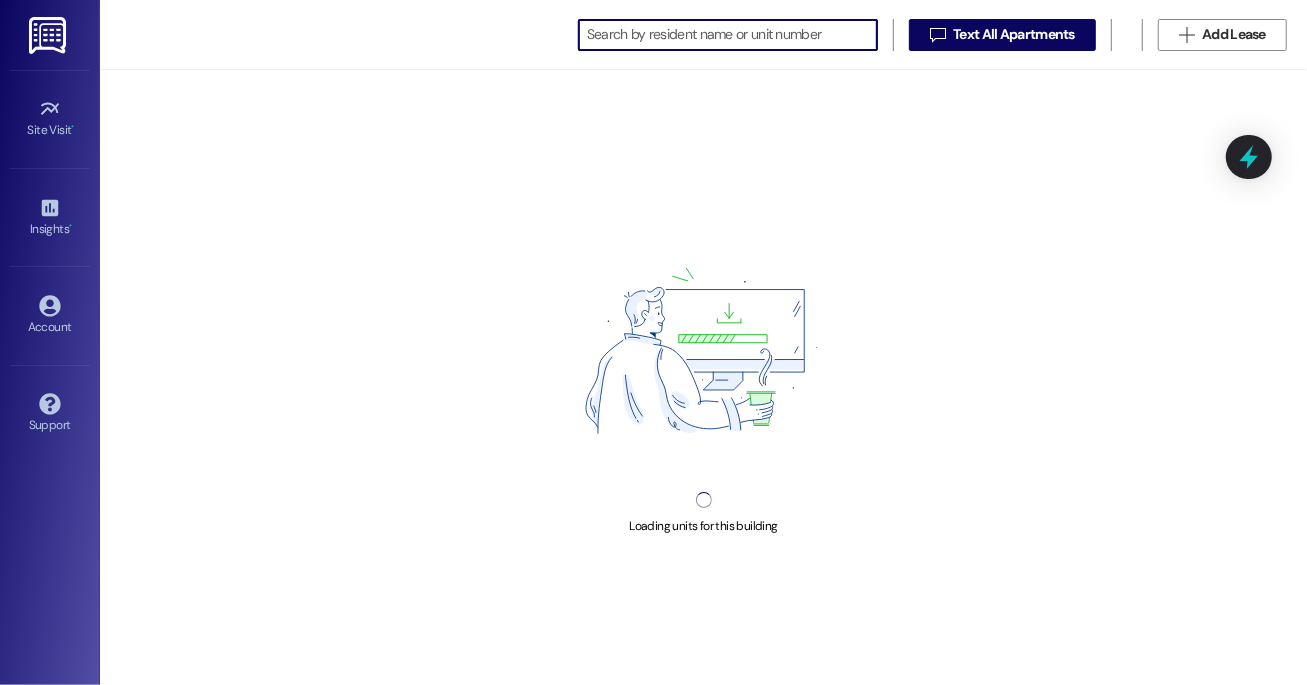 scroll, scrollTop: 0, scrollLeft: 0, axis: both 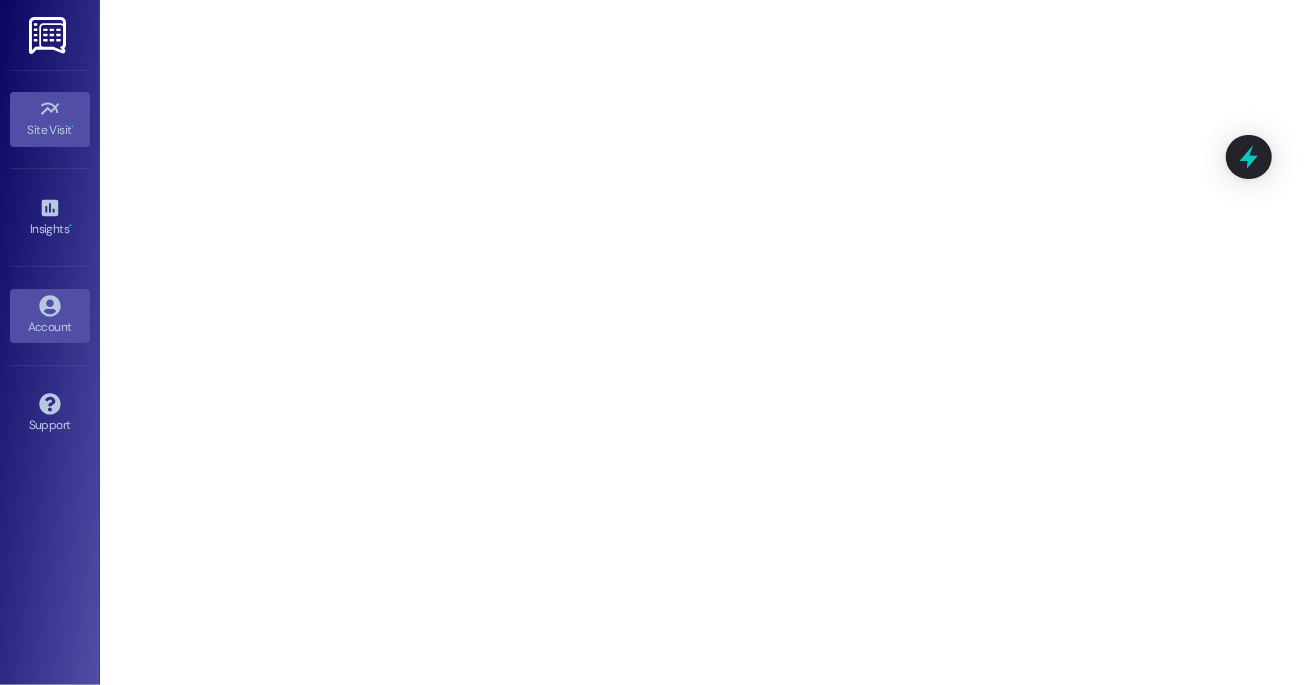 click on "Account" at bounding box center [50, 327] 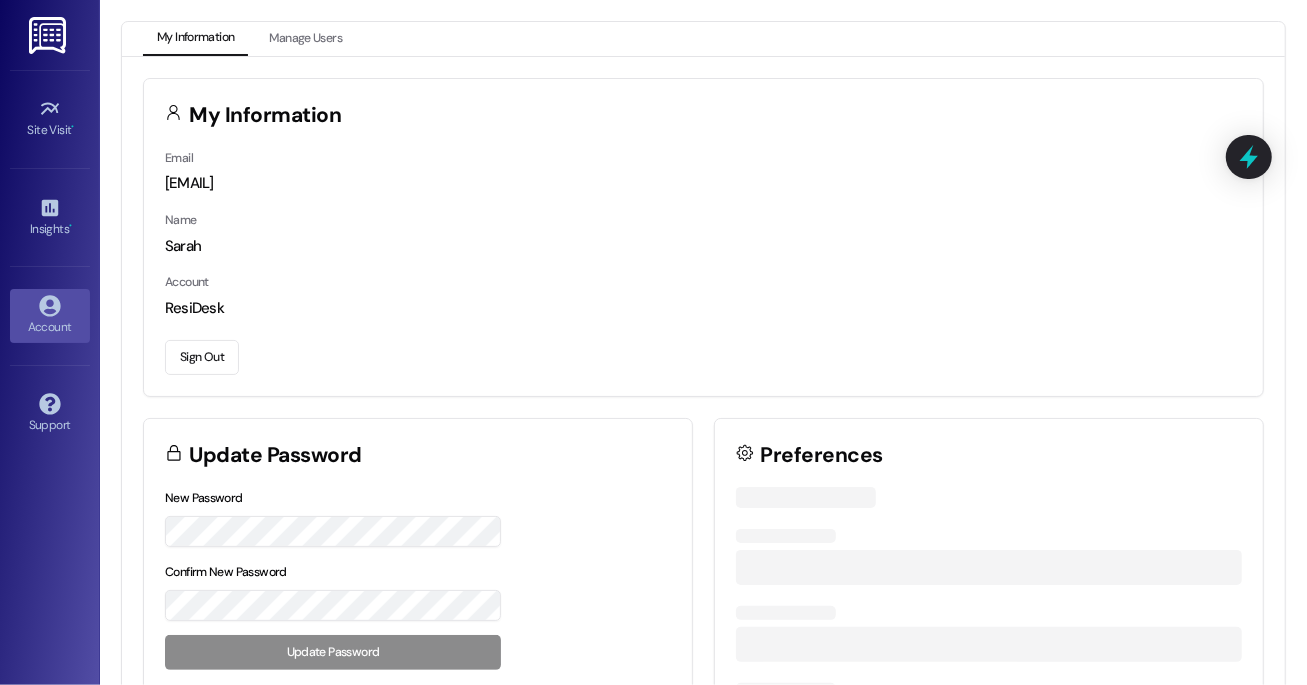 click on "Sign Out" at bounding box center (202, 357) 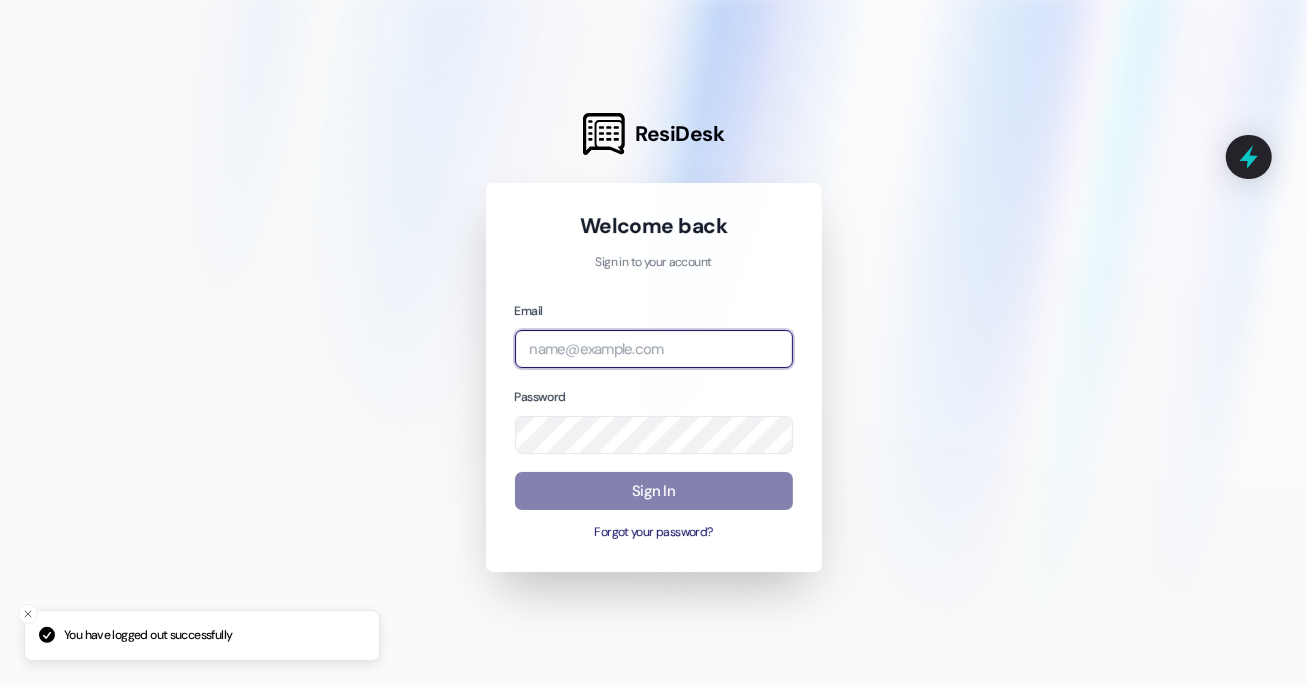 click at bounding box center [654, 349] 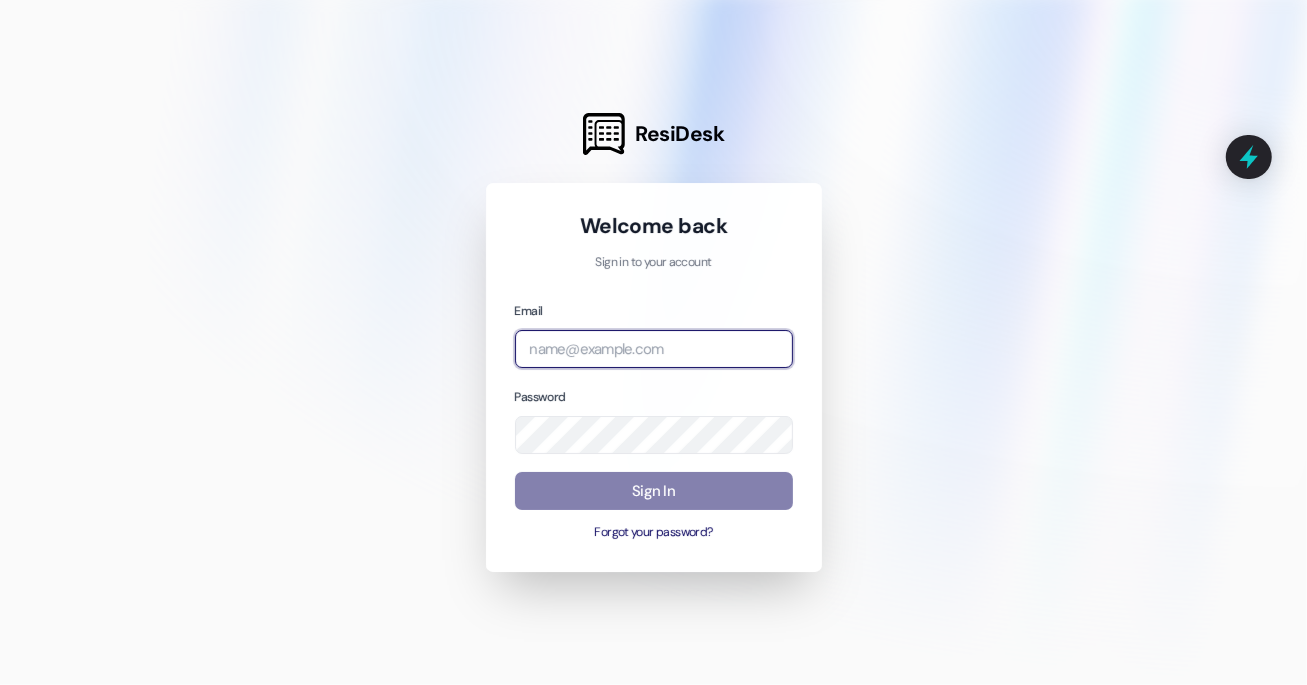 type on "[EMAIL]" 